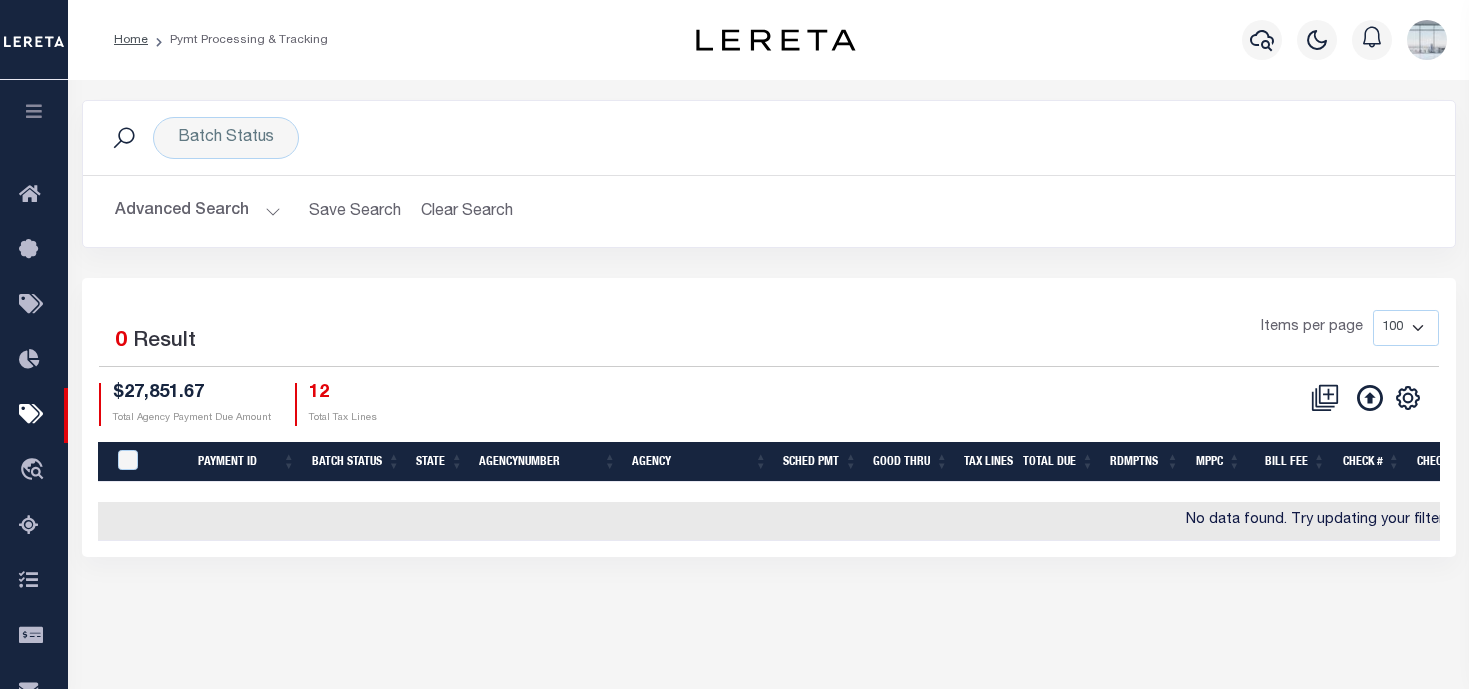 scroll, scrollTop: 0, scrollLeft: 0, axis: both 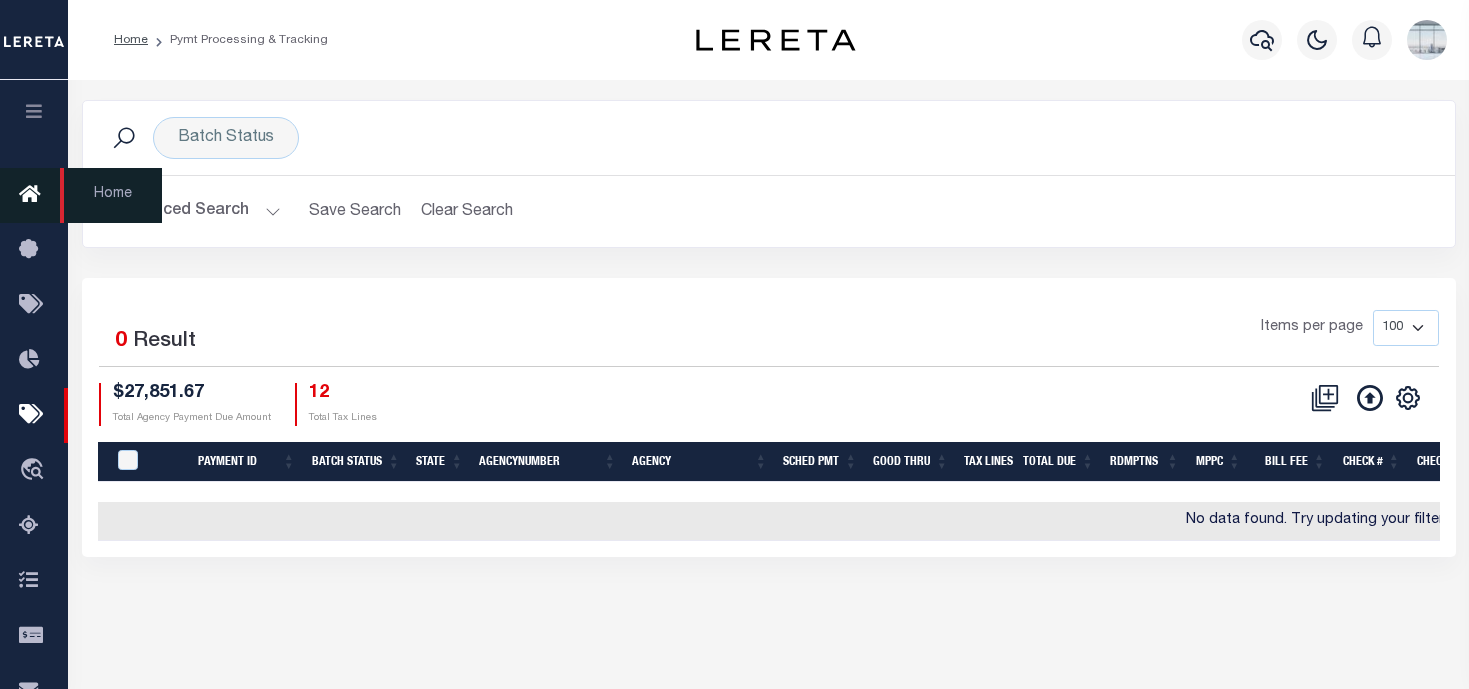 click at bounding box center (35, 195) 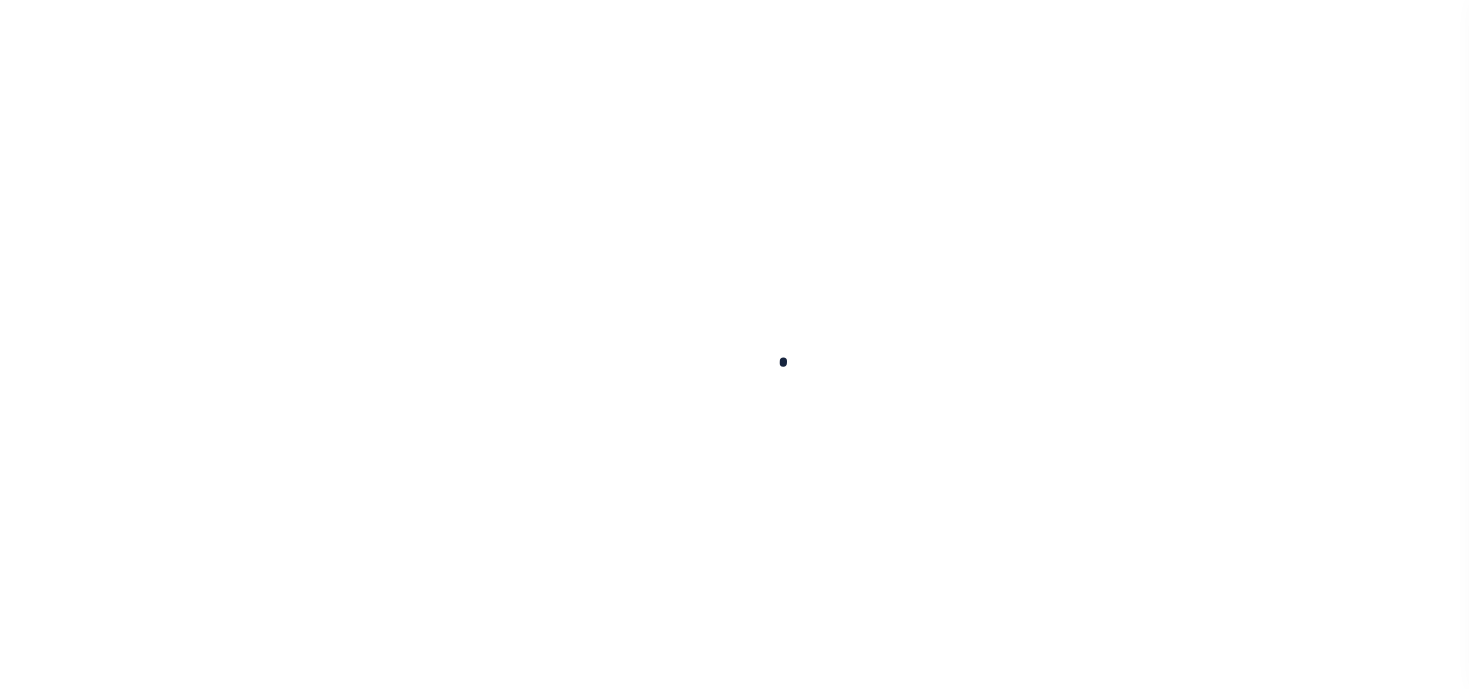 scroll, scrollTop: 0, scrollLeft: 0, axis: both 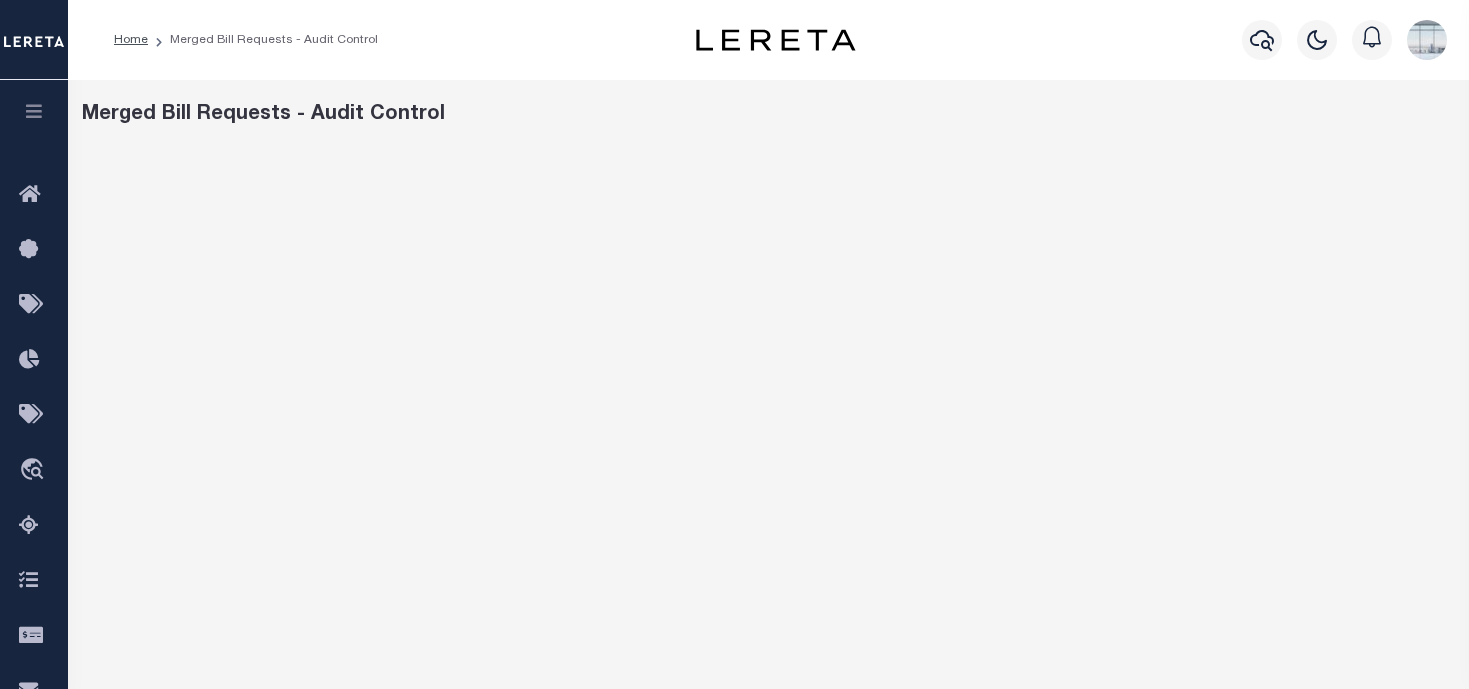 click at bounding box center [34, 114] 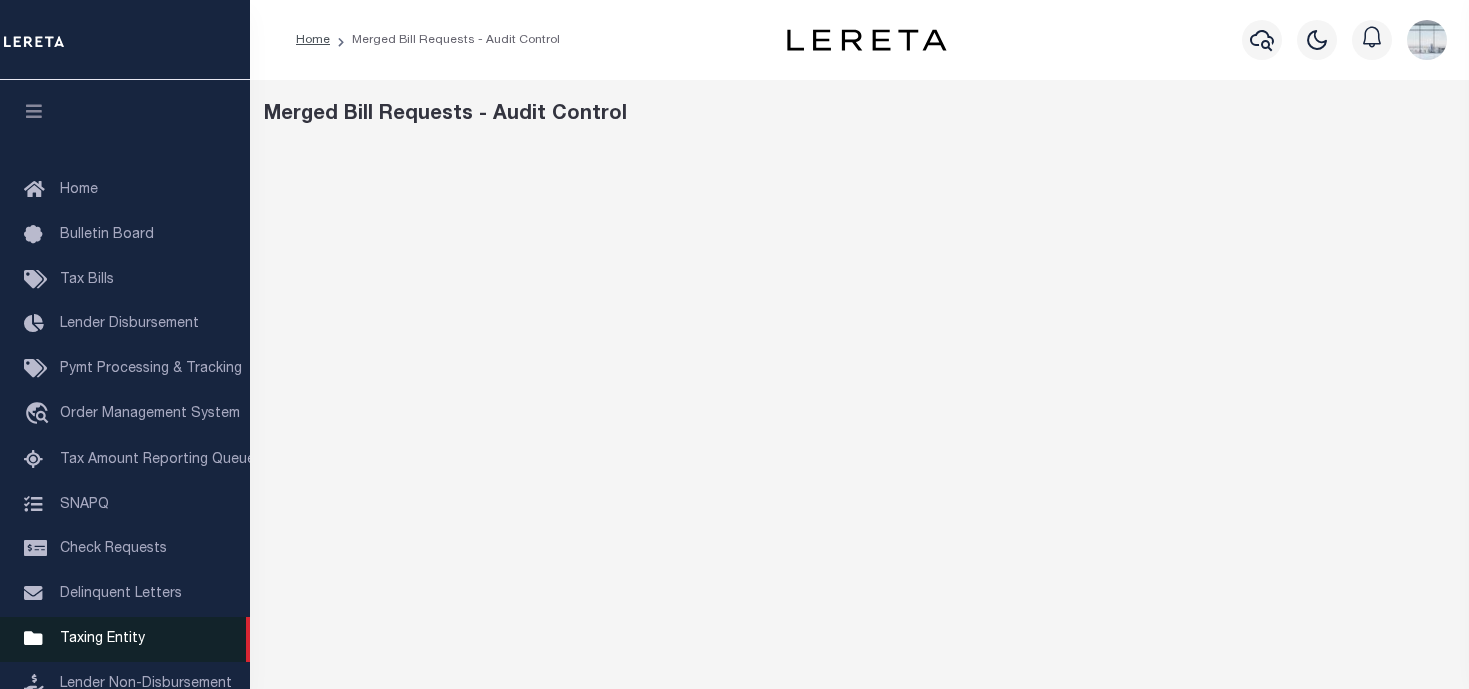 click on "Taxing Entity" at bounding box center (102, 639) 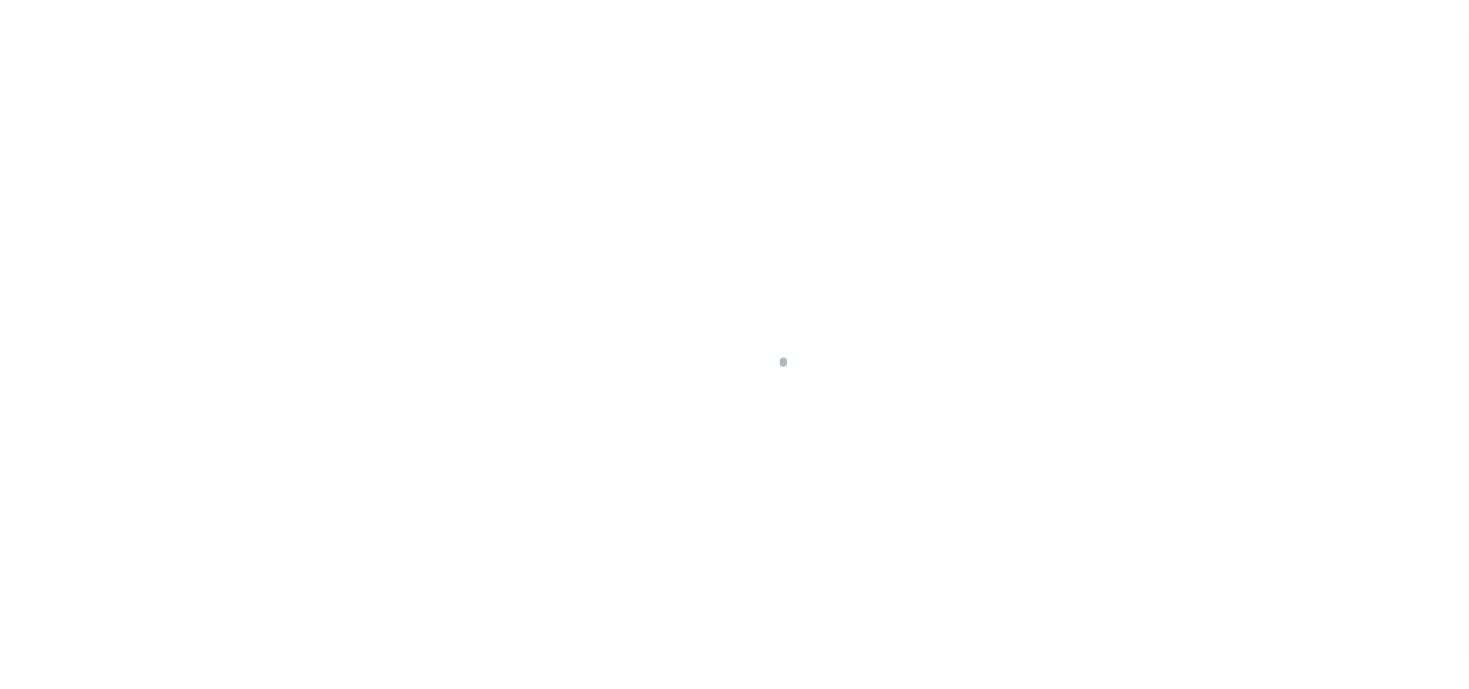 scroll, scrollTop: 0, scrollLeft: 0, axis: both 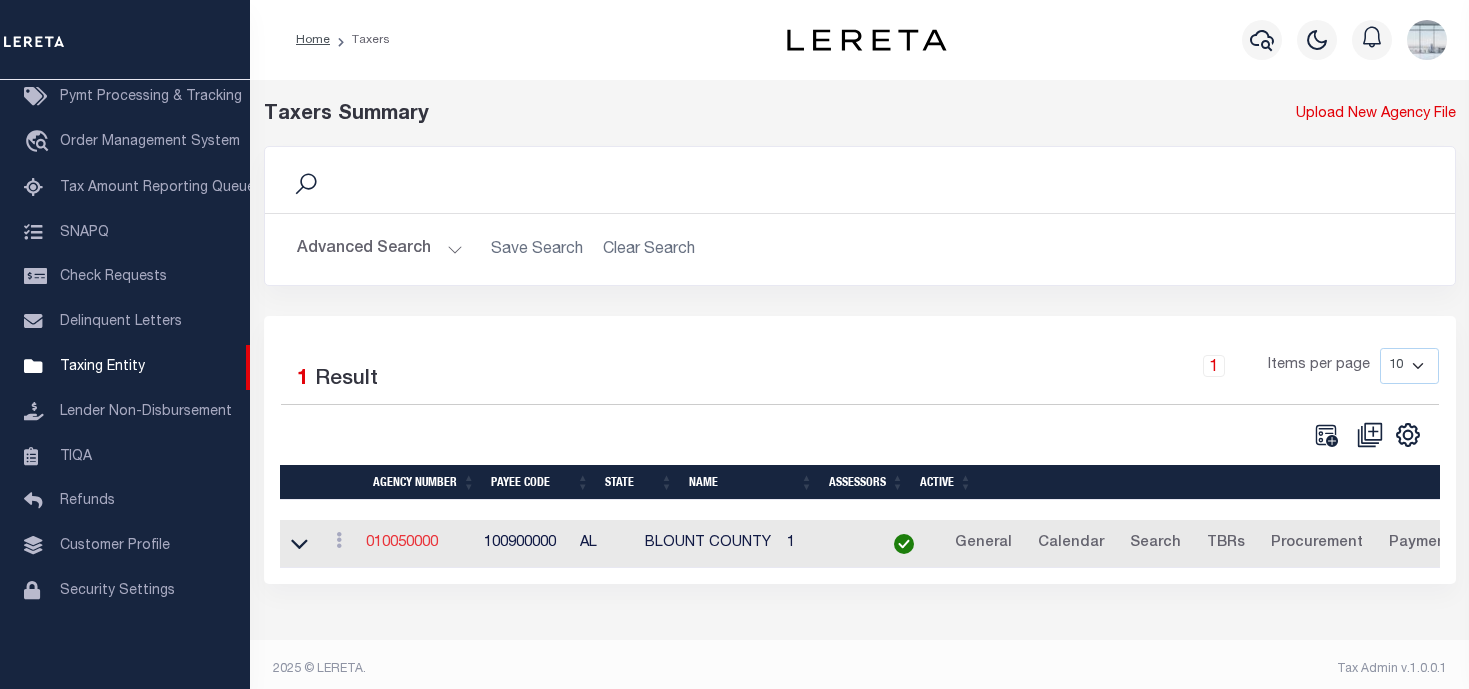 click on "010050000" at bounding box center (402, 543) 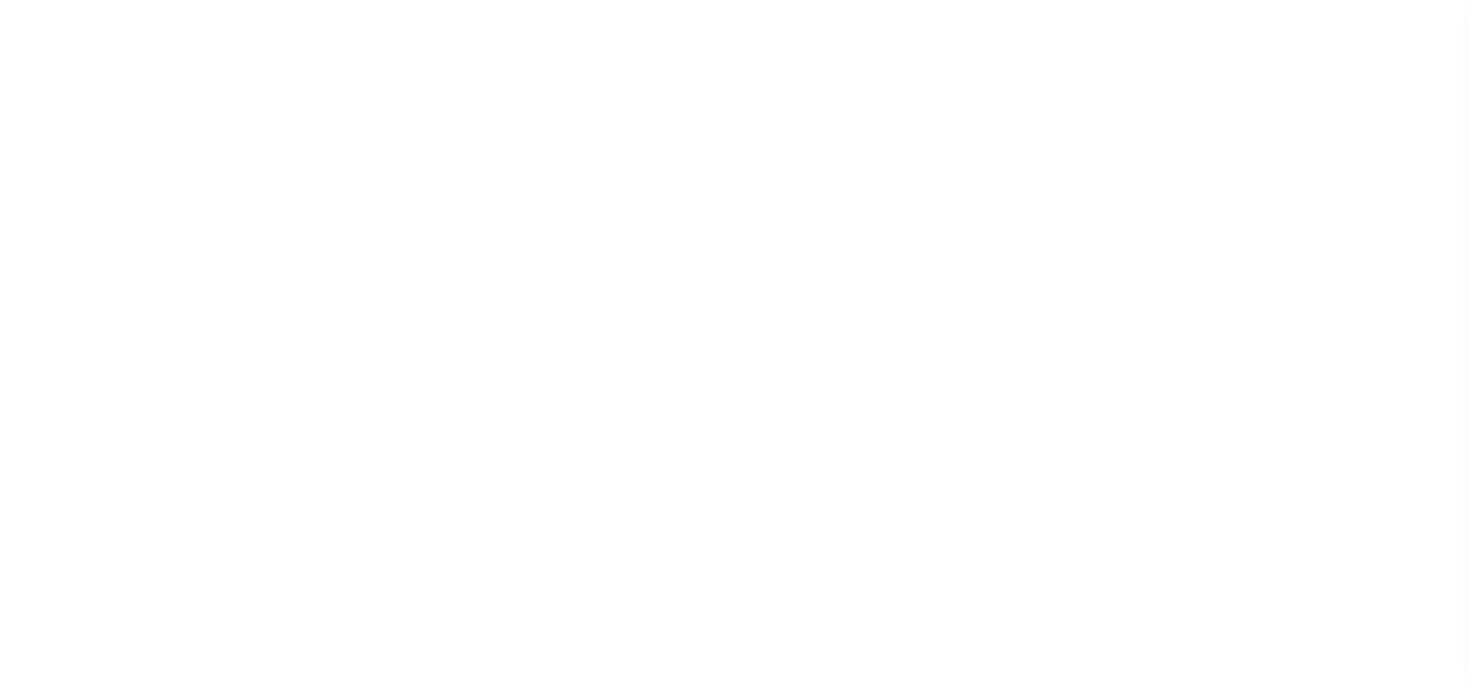 select 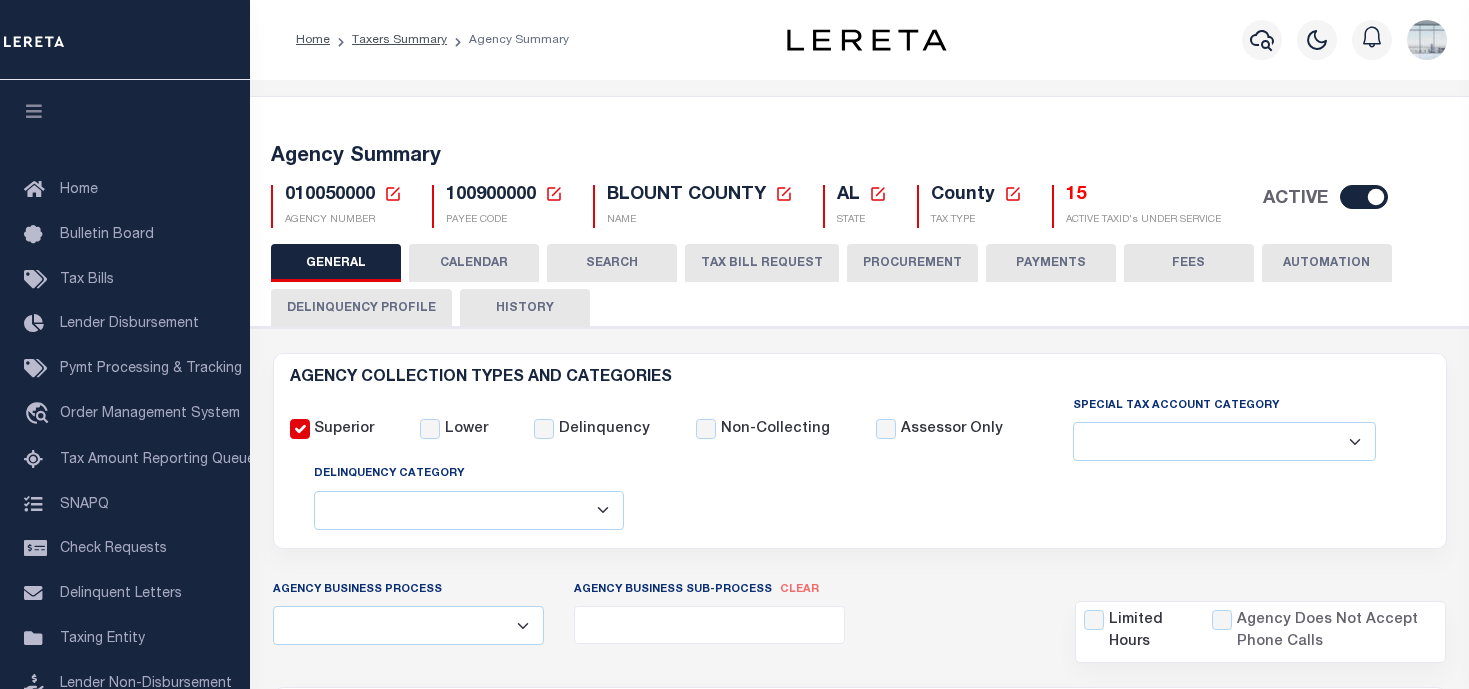 click 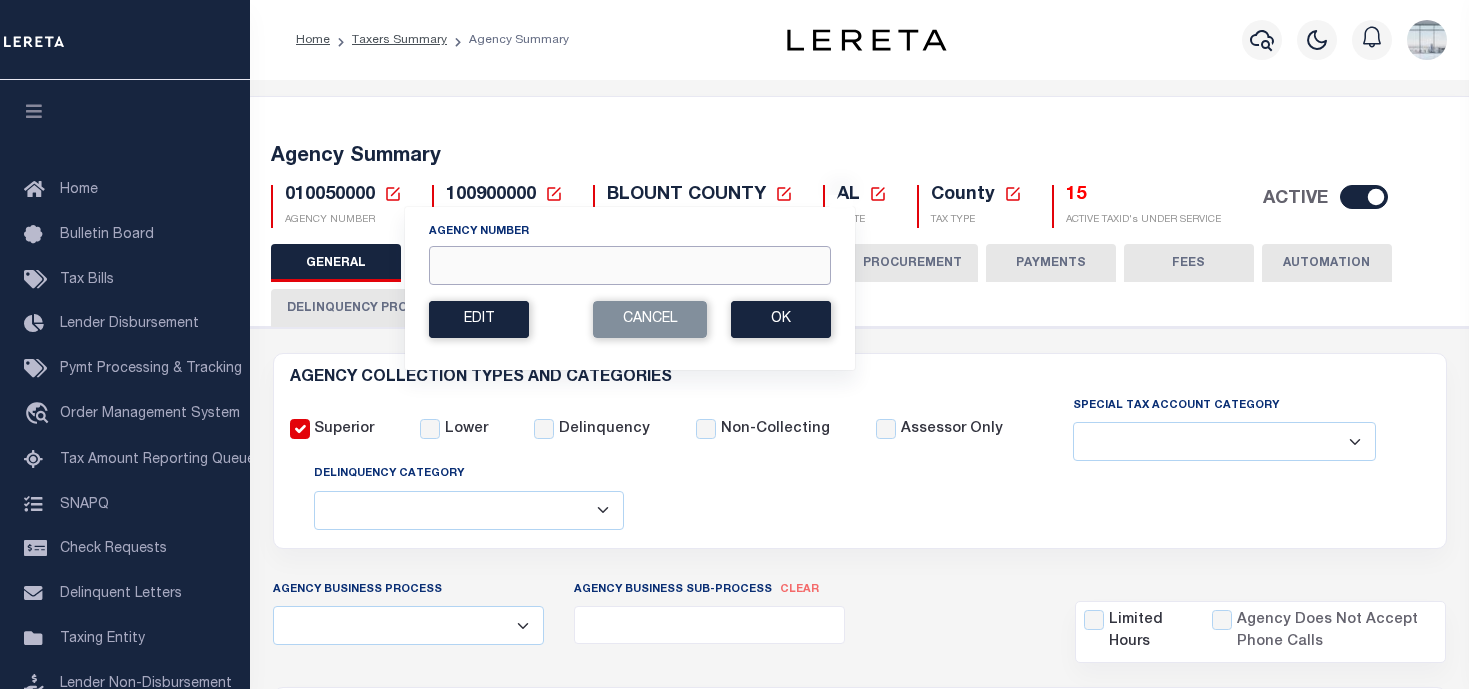click on "Agency Number" at bounding box center (630, 265) 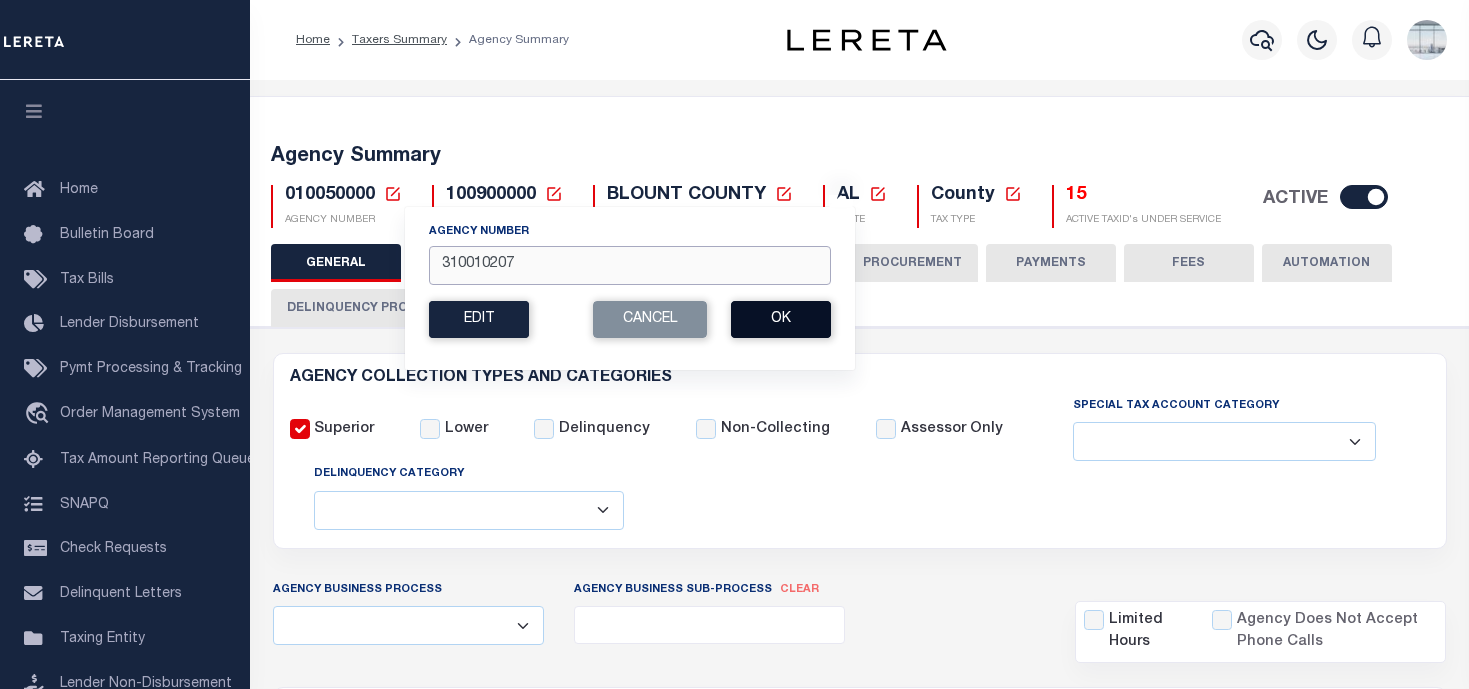 type on "310010207" 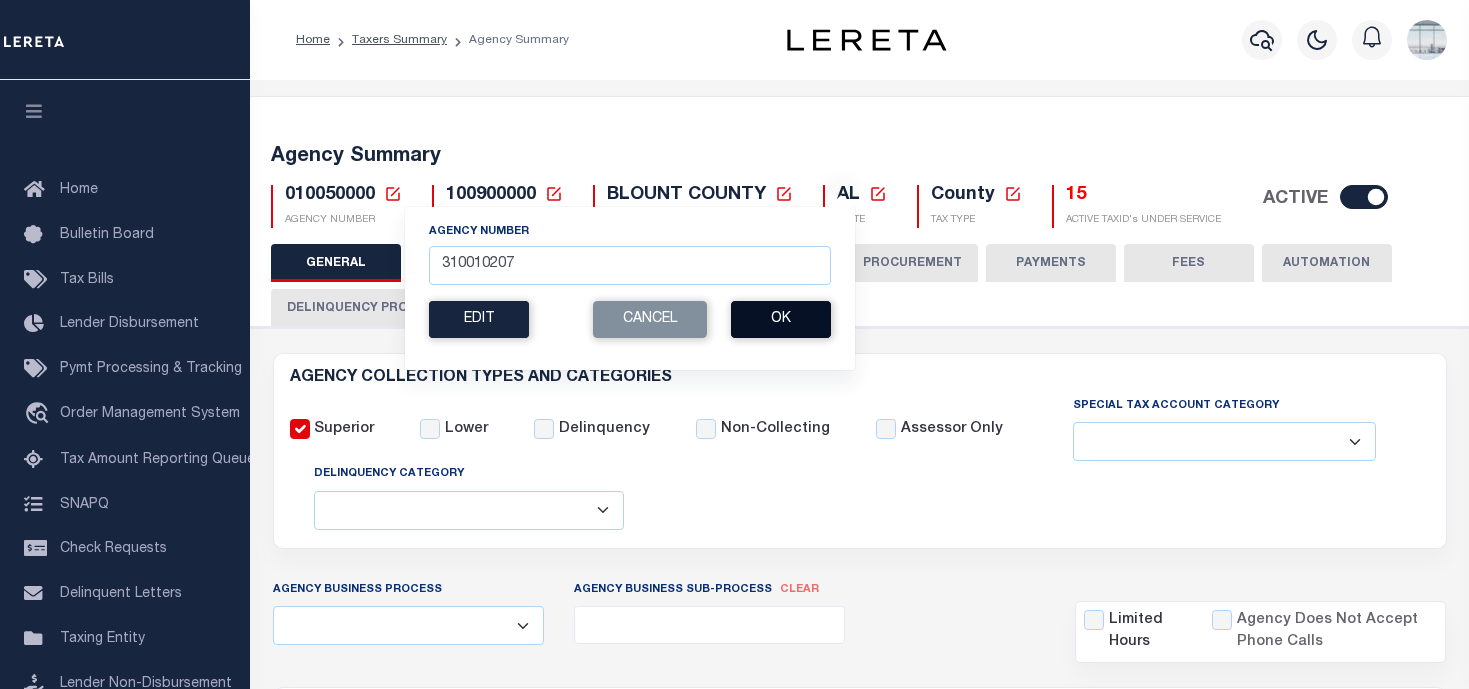 click on "Ok" at bounding box center [781, 319] 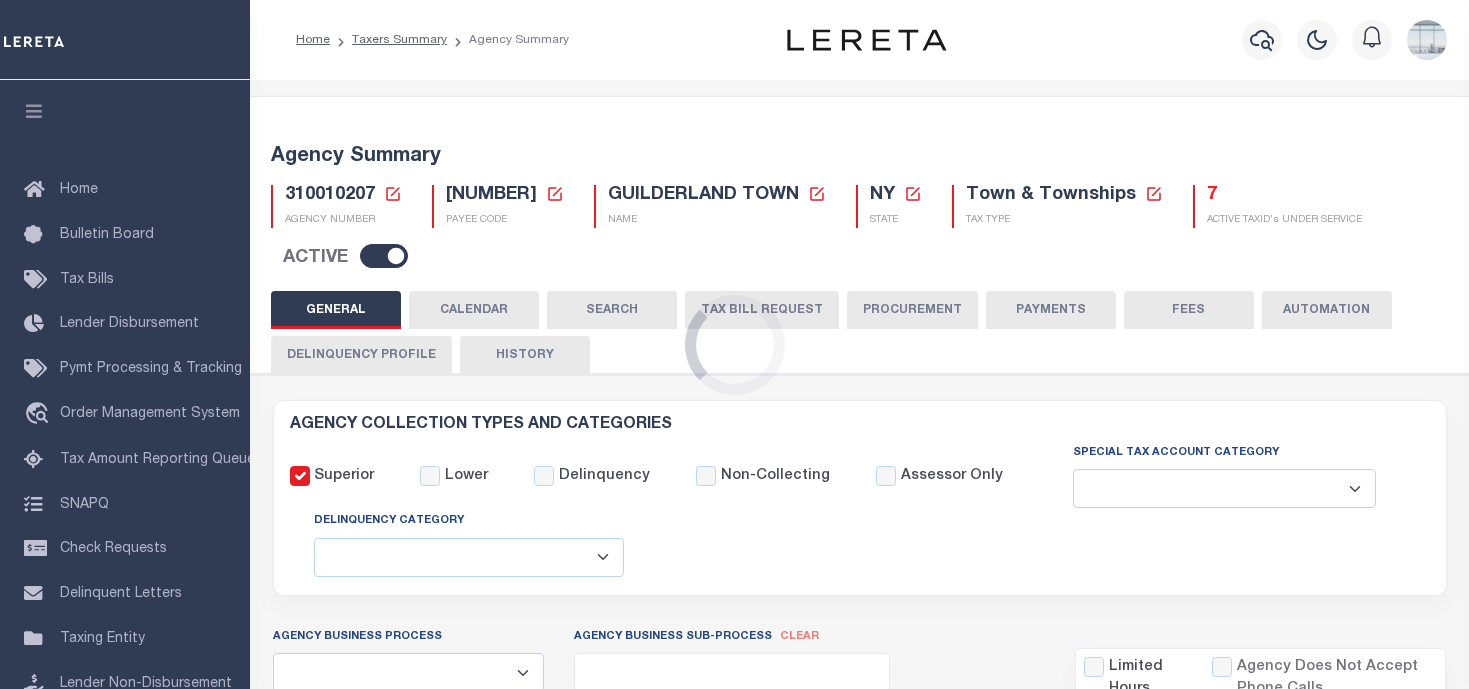 select 